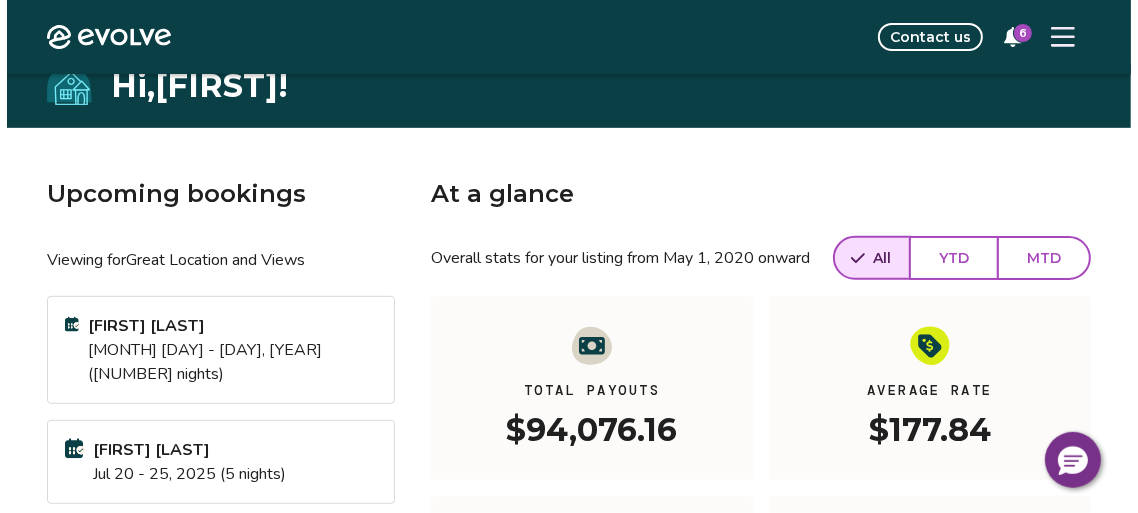 scroll, scrollTop: 0, scrollLeft: 0, axis: both 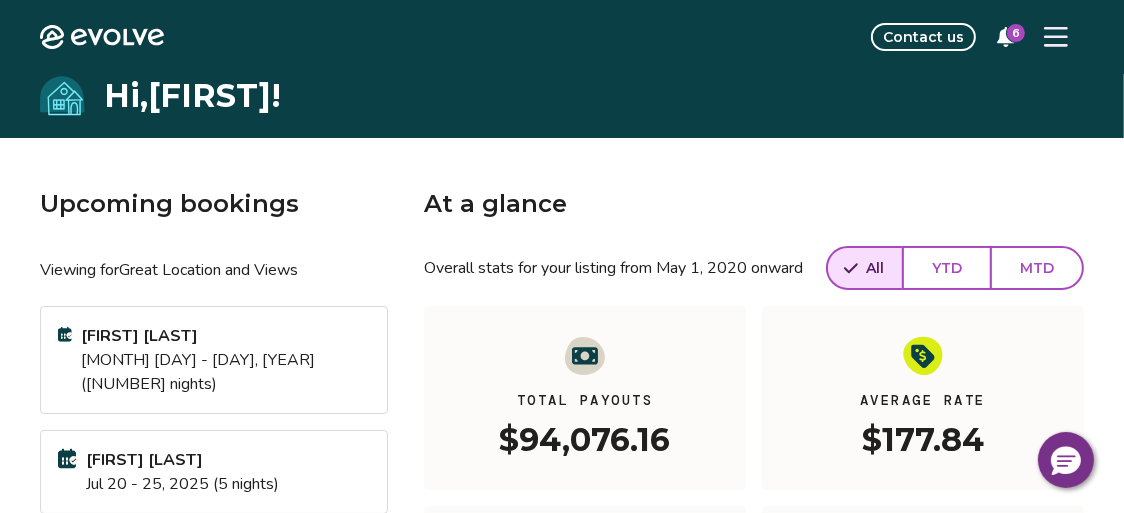 click 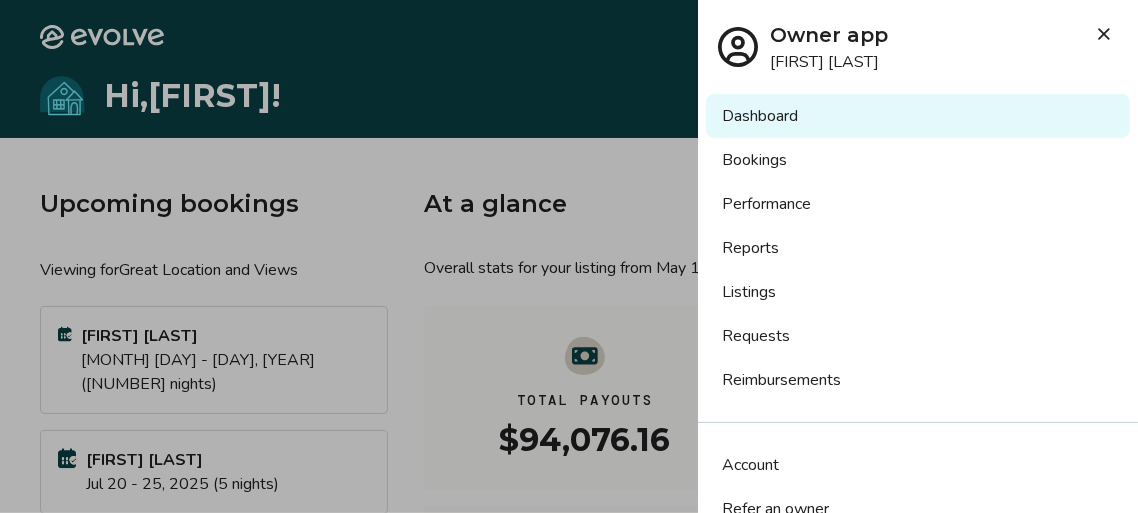 click on "Dashboard" at bounding box center [918, 116] 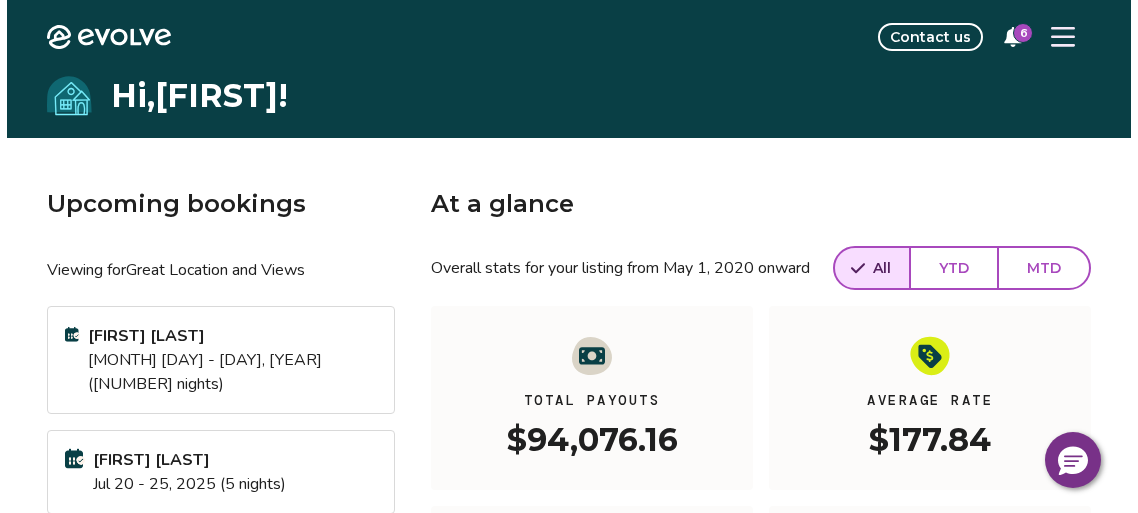 scroll, scrollTop: 0, scrollLeft: 0, axis: both 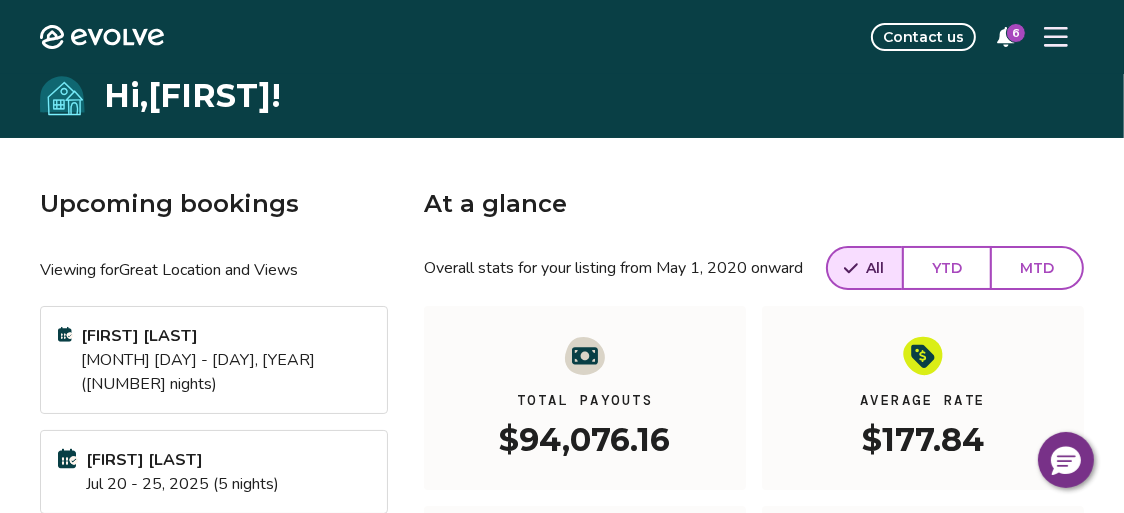 click 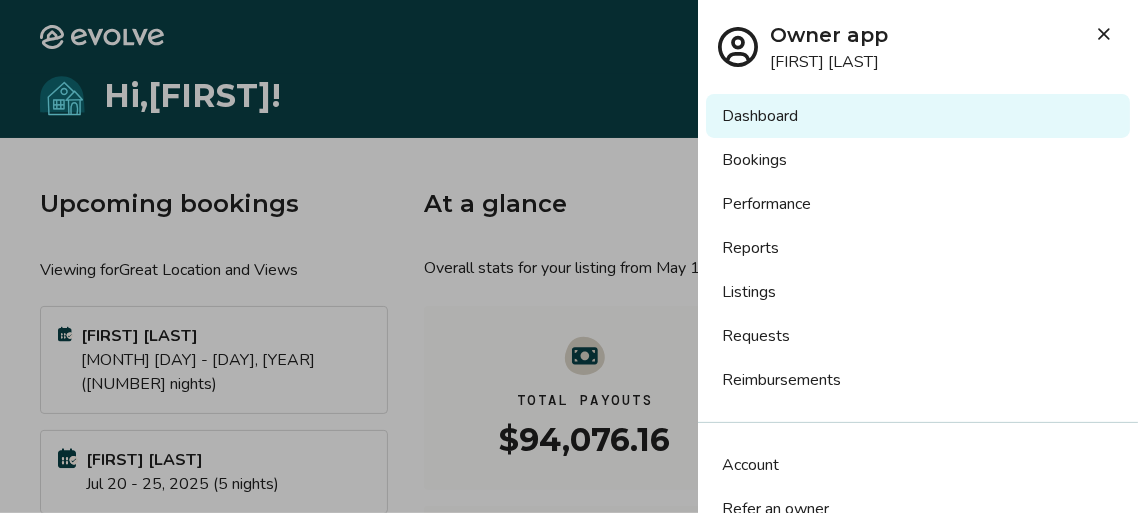 click on "Listings" at bounding box center [918, 292] 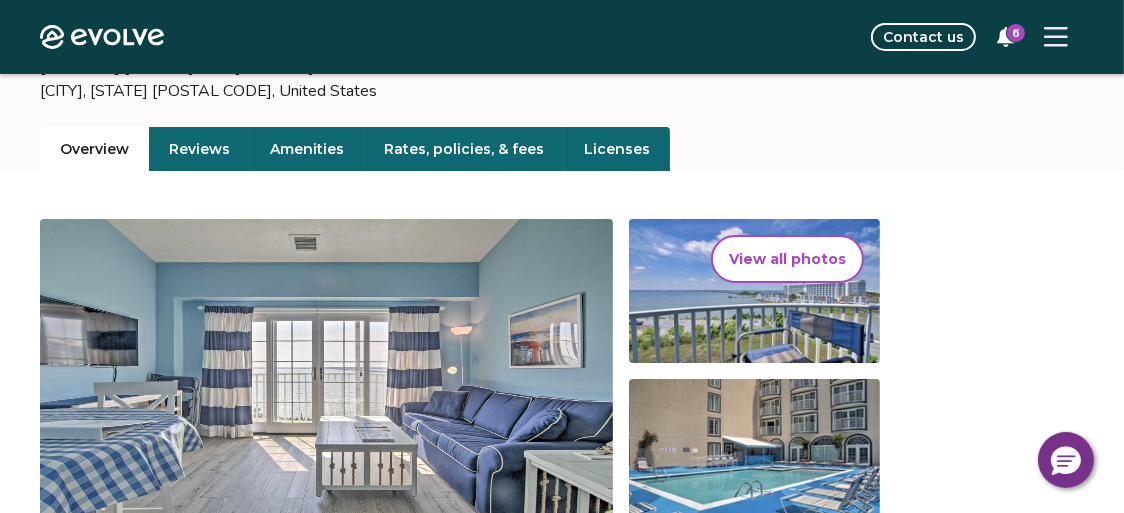 scroll, scrollTop: 0, scrollLeft: 0, axis: both 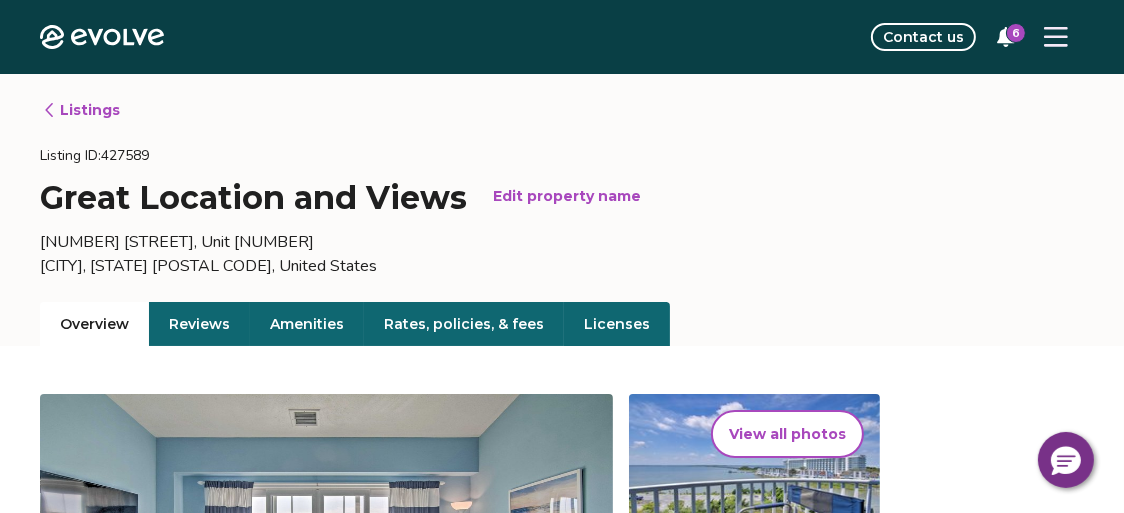 click on "Reviews" at bounding box center [199, 324] 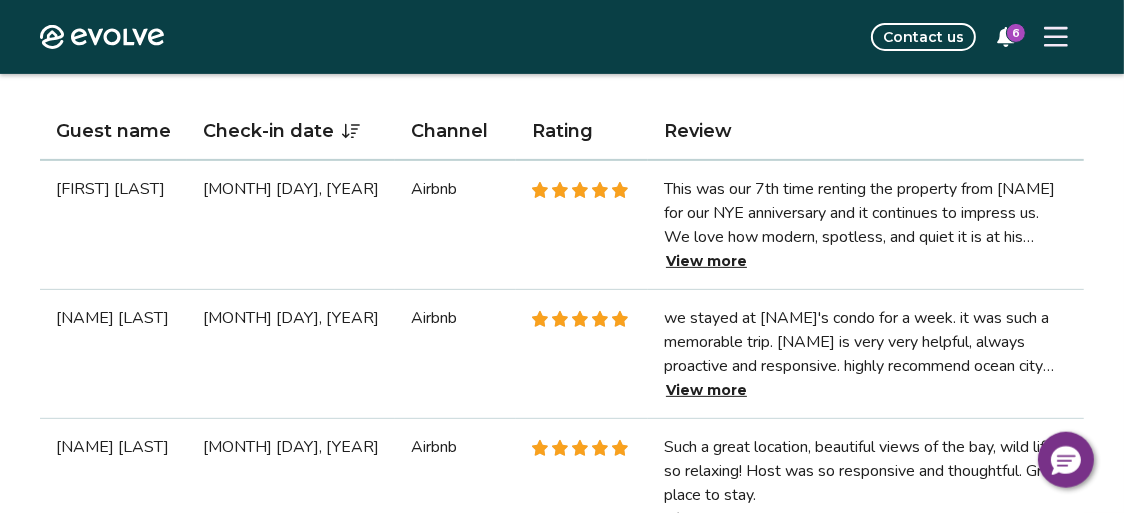 scroll, scrollTop: 525, scrollLeft: 0, axis: vertical 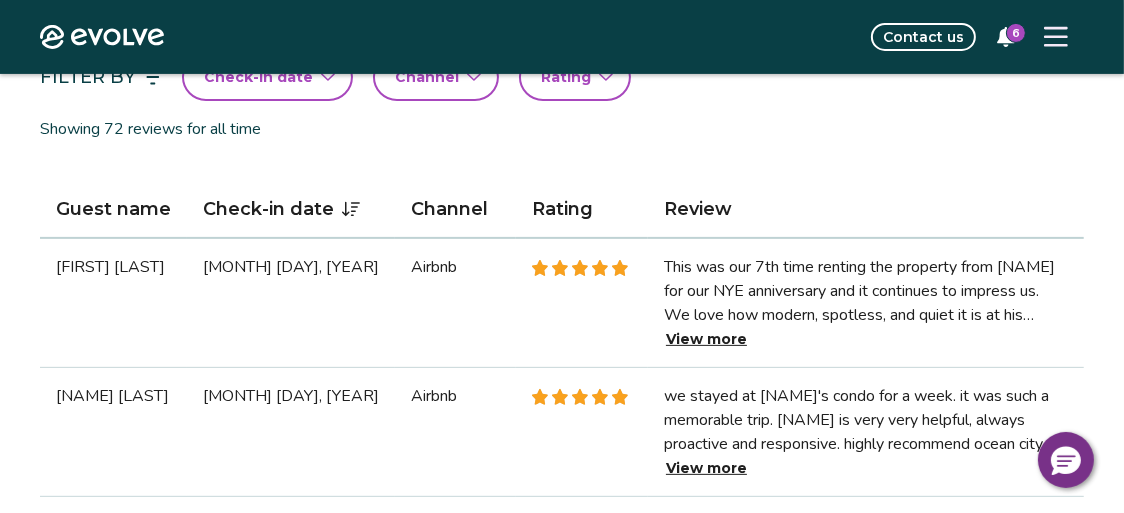 click on "View more" at bounding box center (706, 339) 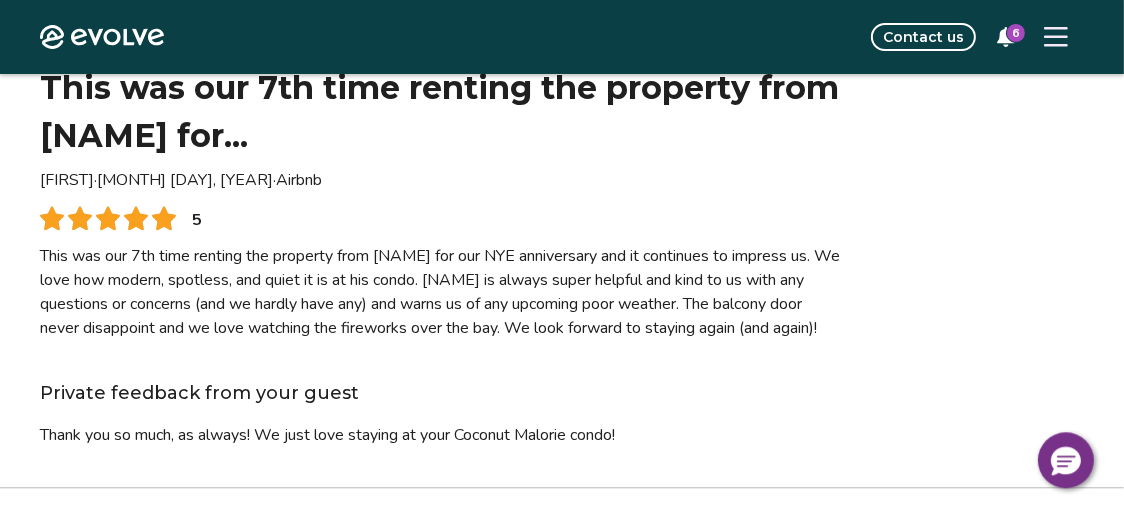 scroll, scrollTop: 175, scrollLeft: 0, axis: vertical 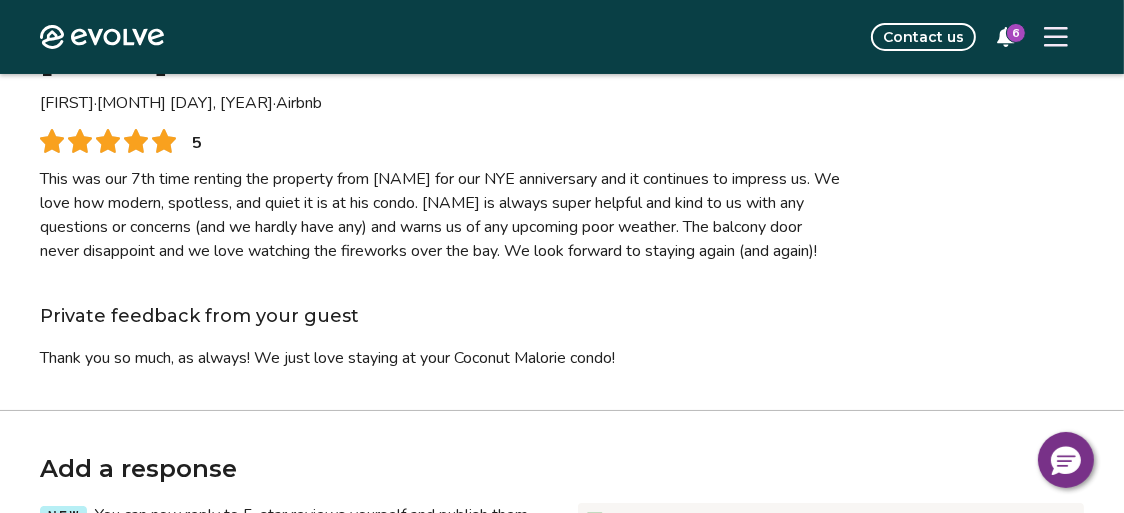 type on "*" 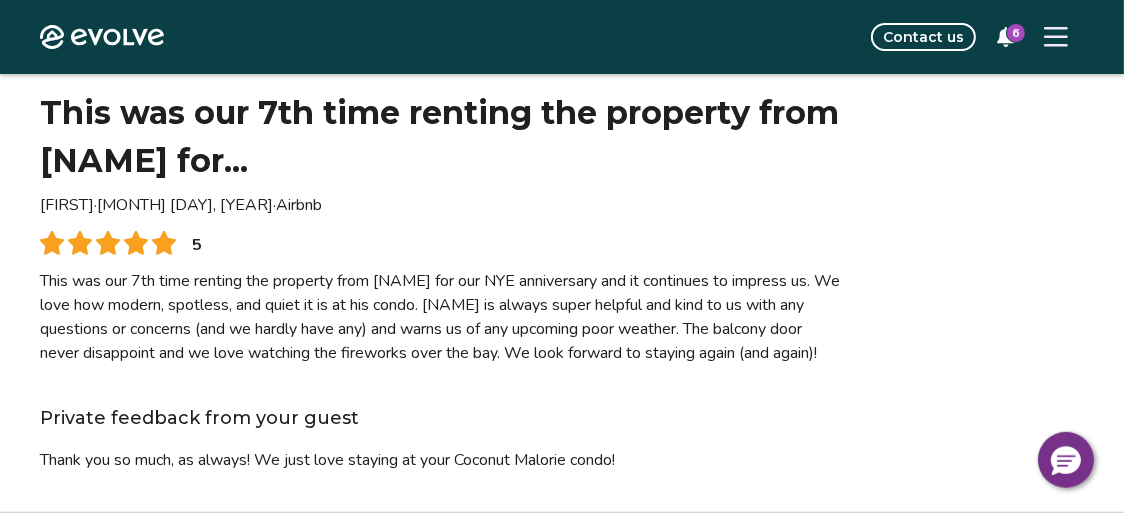 scroll, scrollTop: 0, scrollLeft: 0, axis: both 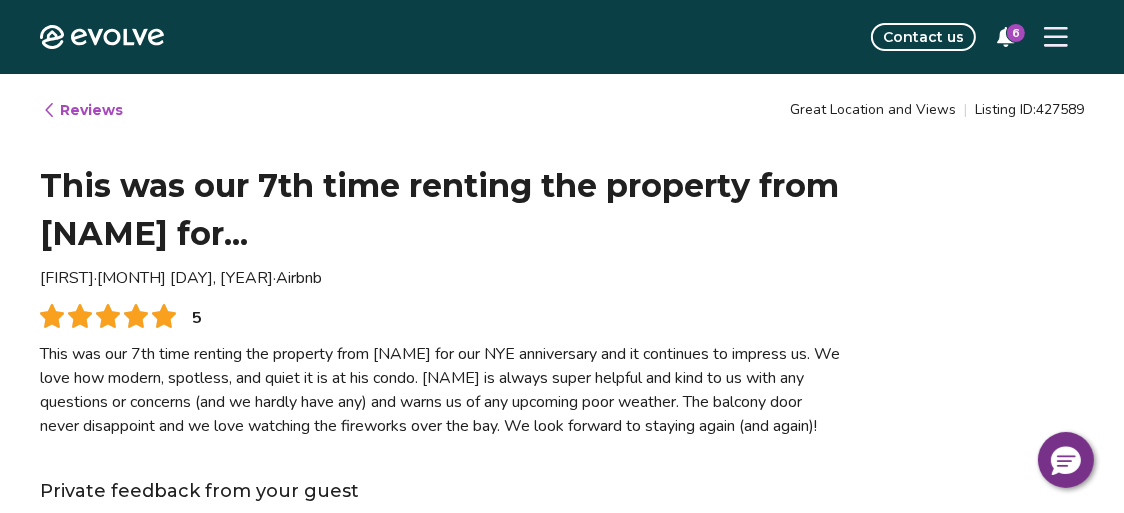 click on "Reviews" at bounding box center [82, 110] 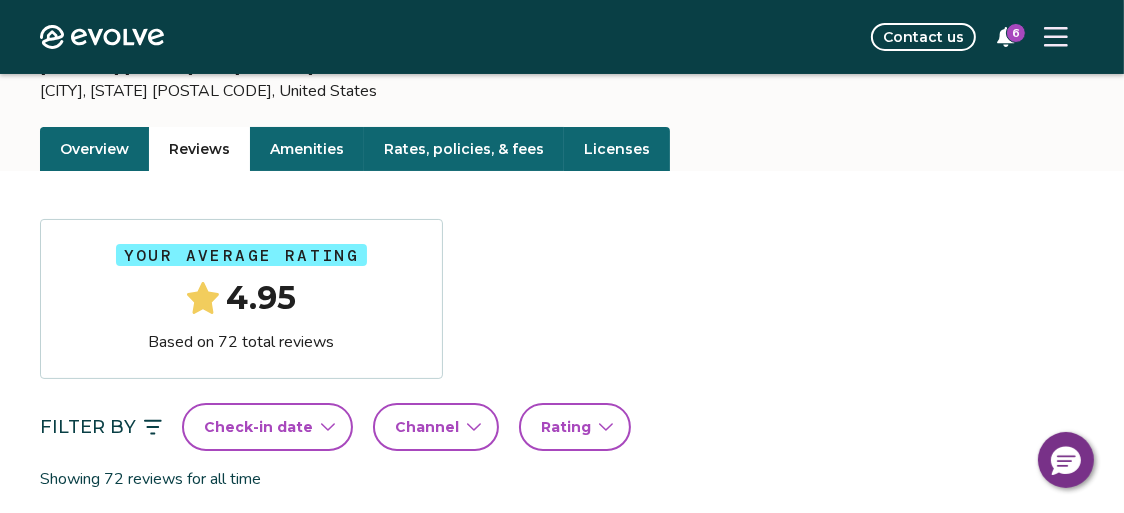 scroll, scrollTop: 0, scrollLeft: 0, axis: both 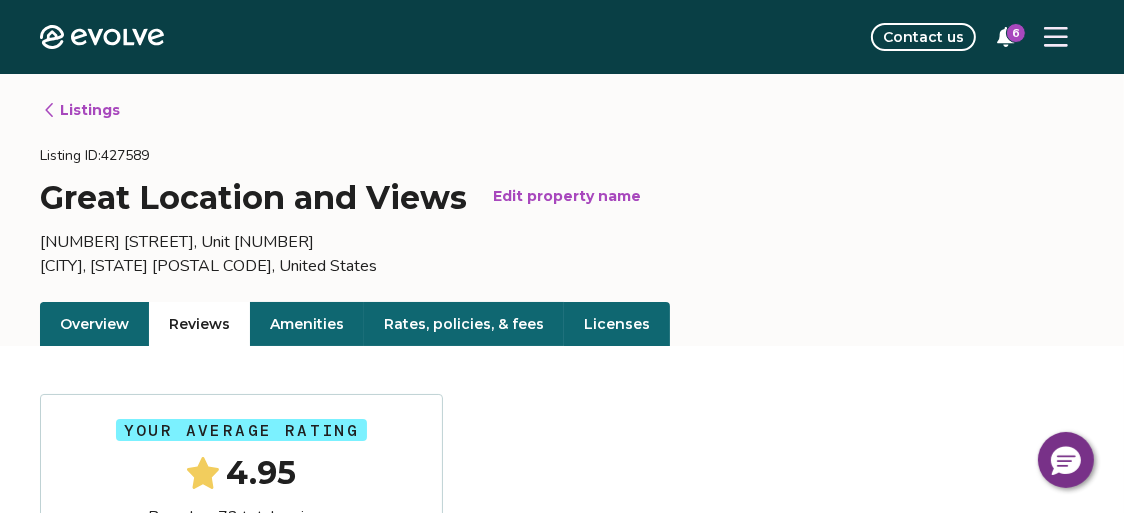 click on "Overview" at bounding box center (94, 324) 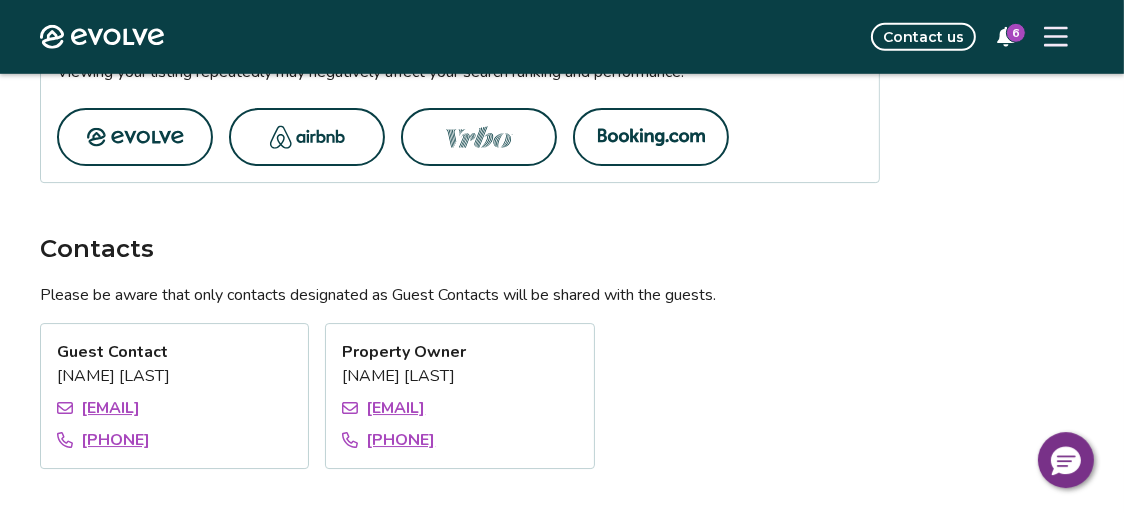 scroll, scrollTop: 1225, scrollLeft: 0, axis: vertical 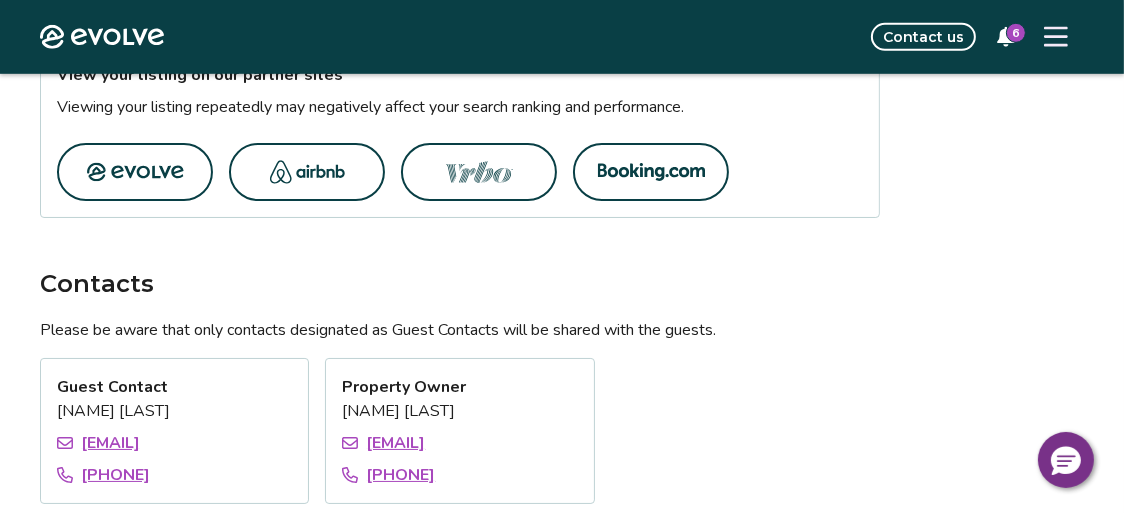 click at bounding box center [307, 172] 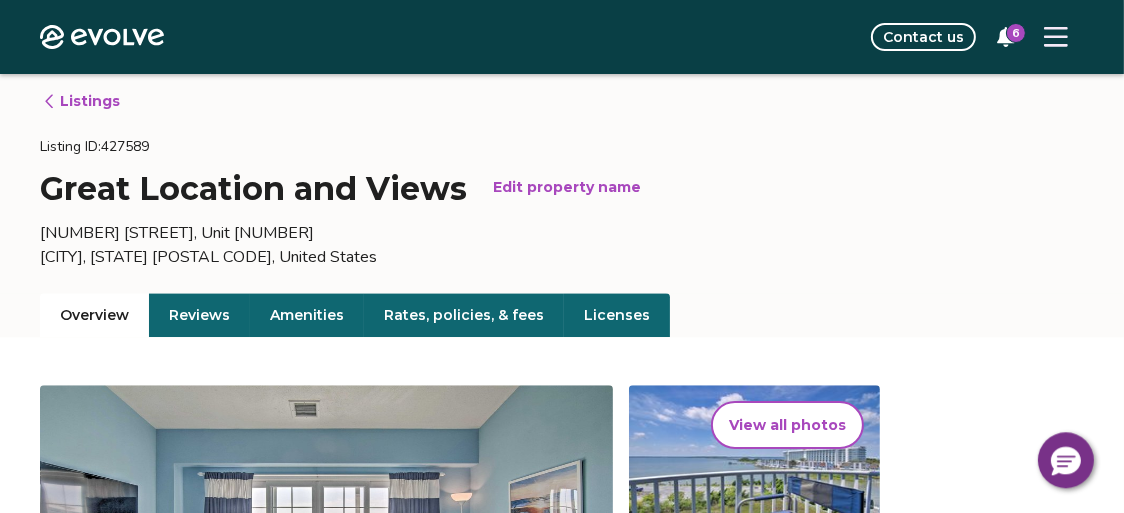 scroll, scrollTop: 0, scrollLeft: 0, axis: both 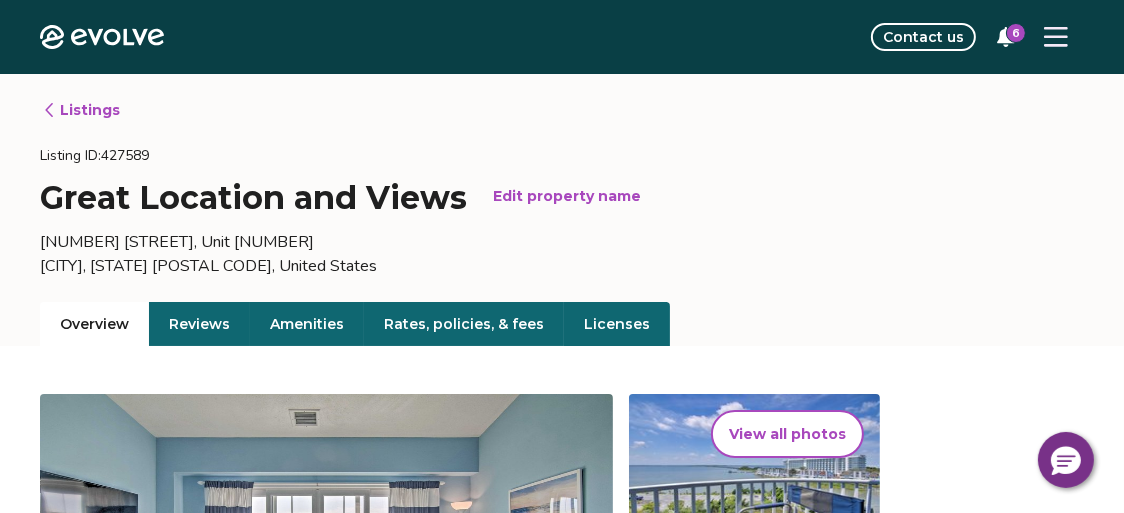 click 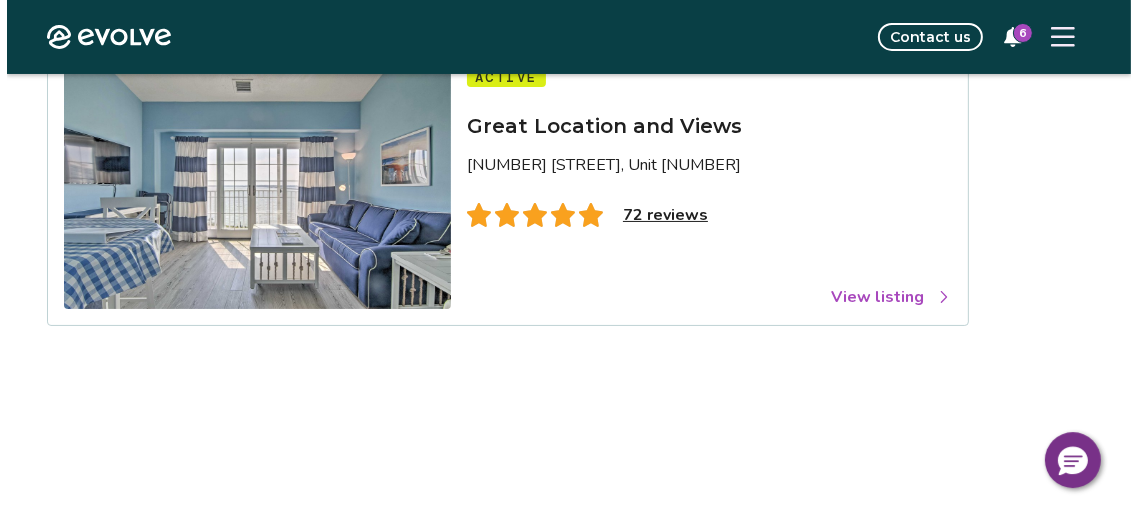 scroll, scrollTop: 0, scrollLeft: 0, axis: both 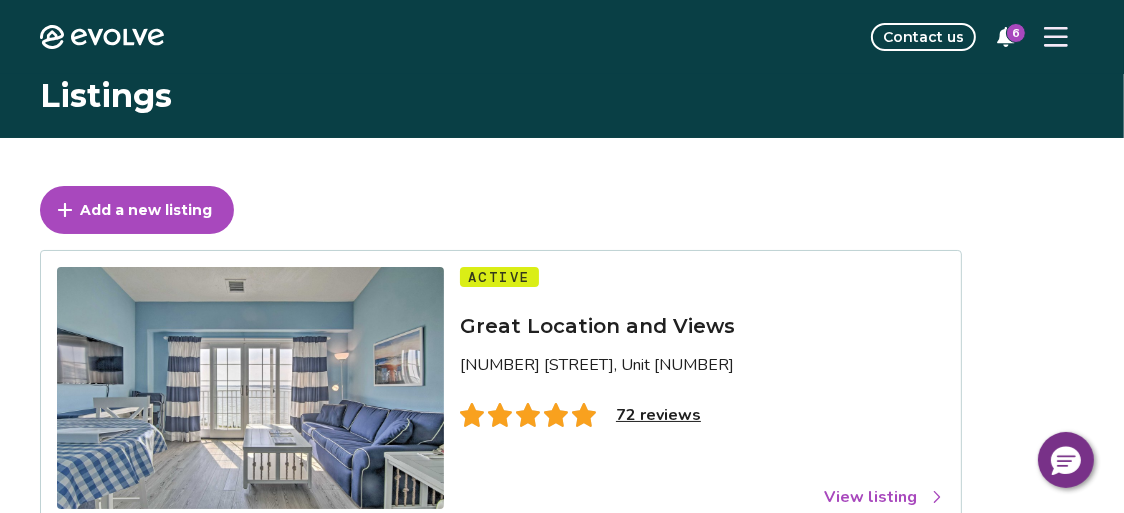 click 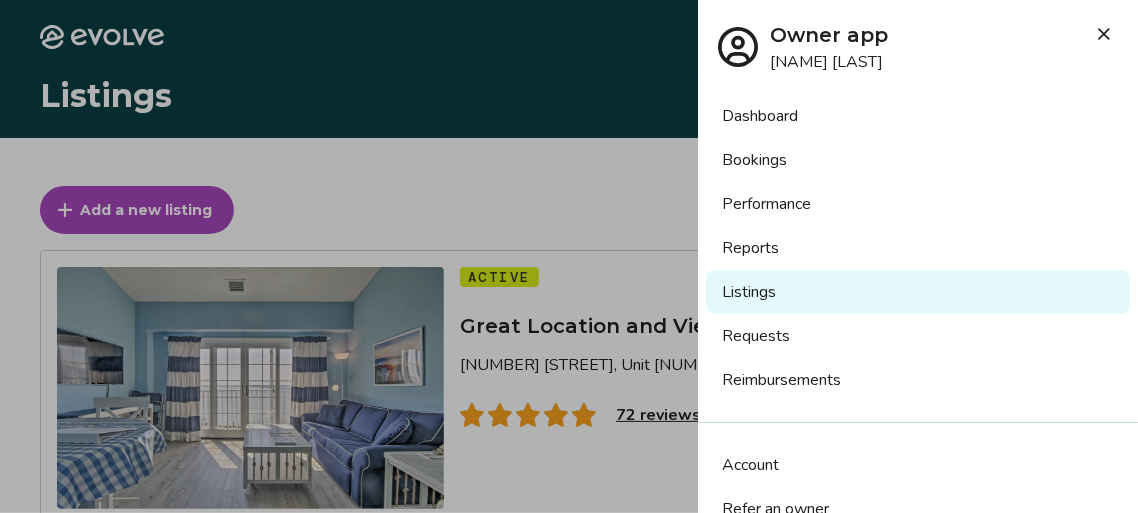 click on "Bookings" at bounding box center (918, 160) 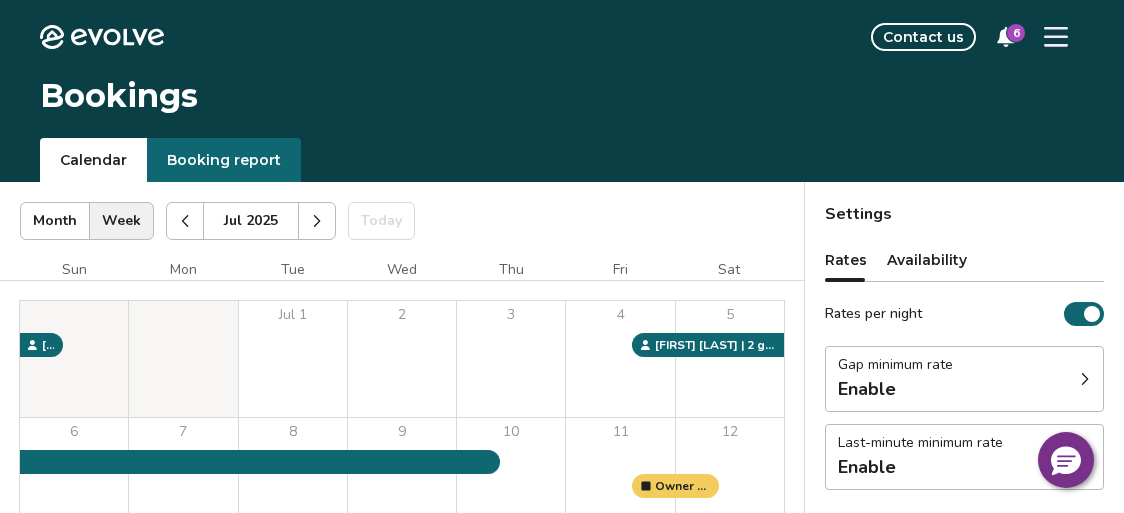 scroll, scrollTop: 0, scrollLeft: 0, axis: both 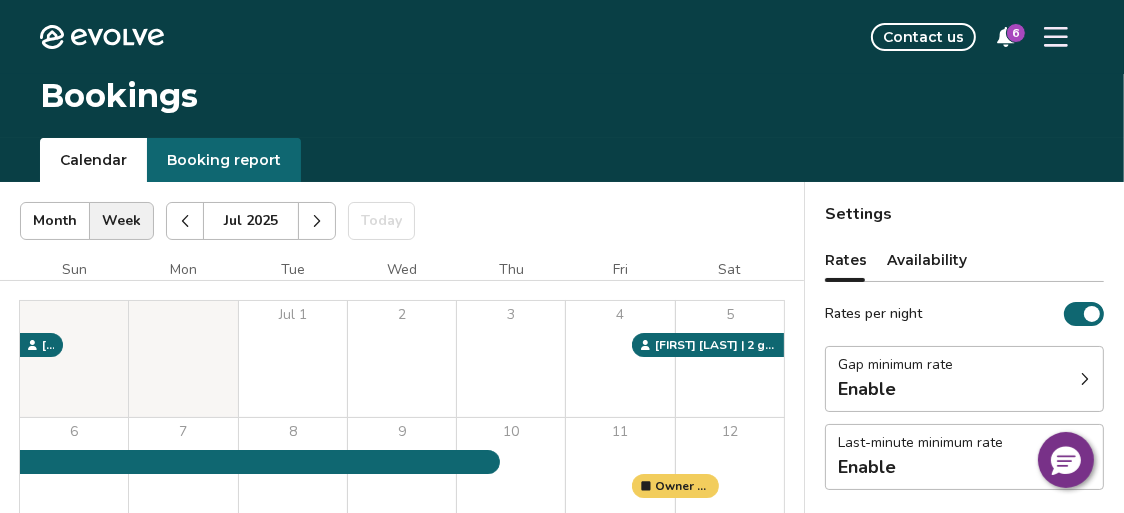 click at bounding box center [317, 221] 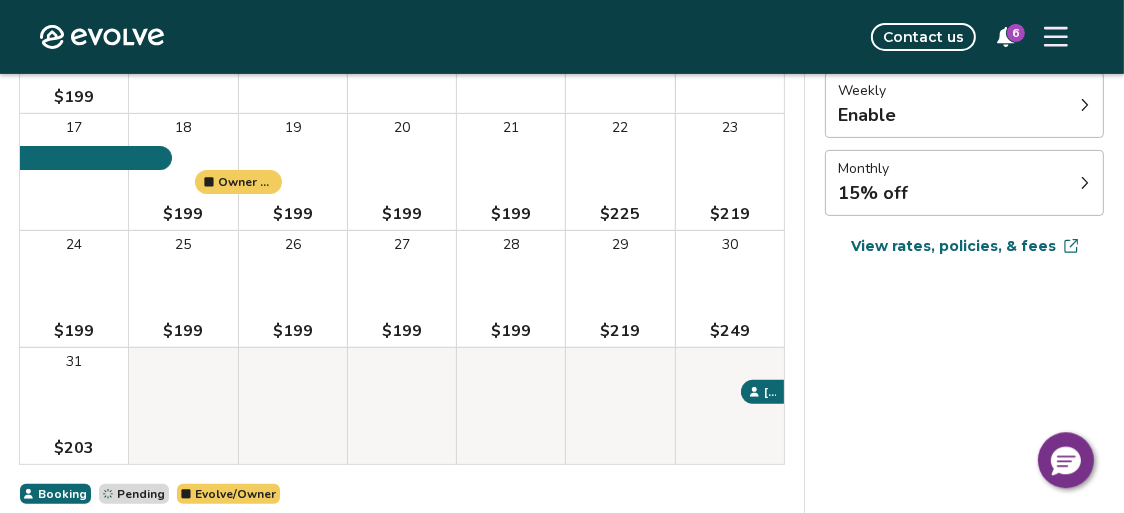 scroll, scrollTop: 454, scrollLeft: 0, axis: vertical 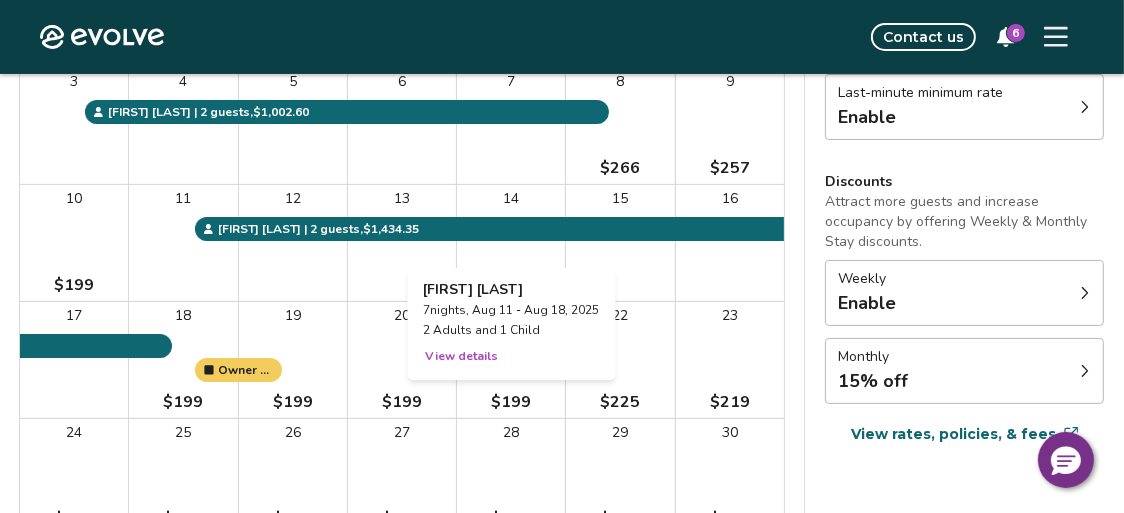 click on "14" at bounding box center (511, 243) 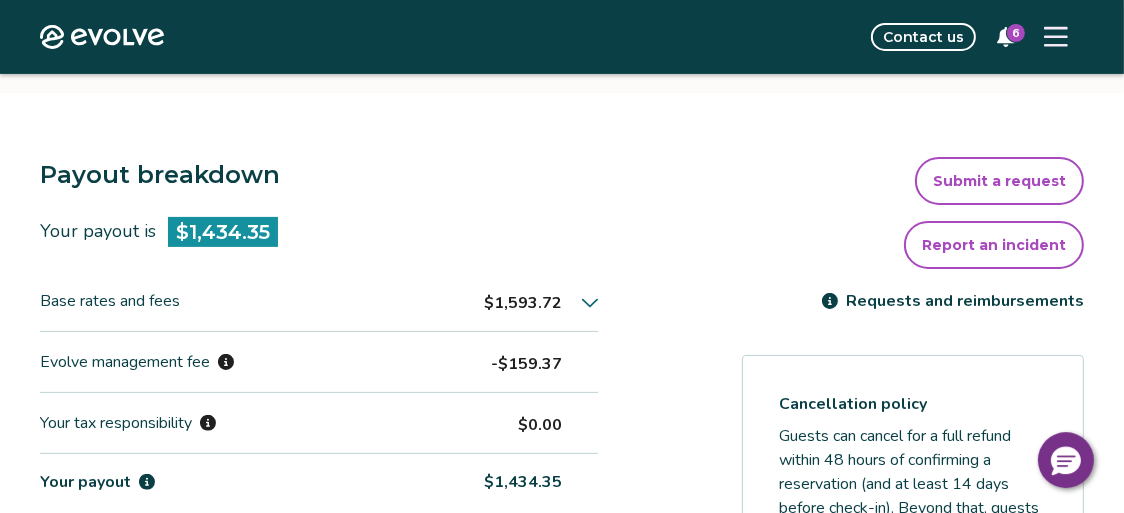 scroll, scrollTop: 525, scrollLeft: 0, axis: vertical 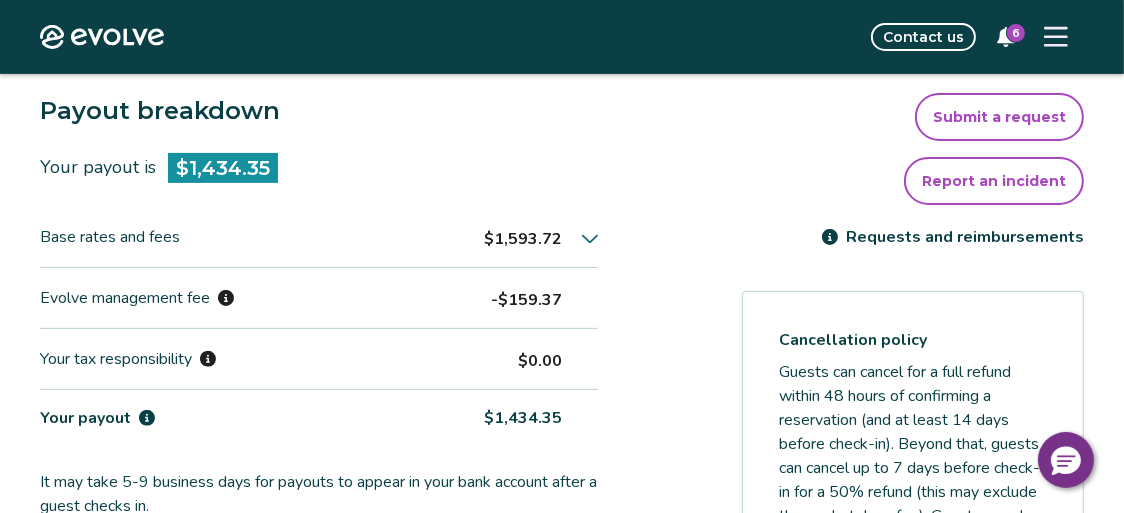 click 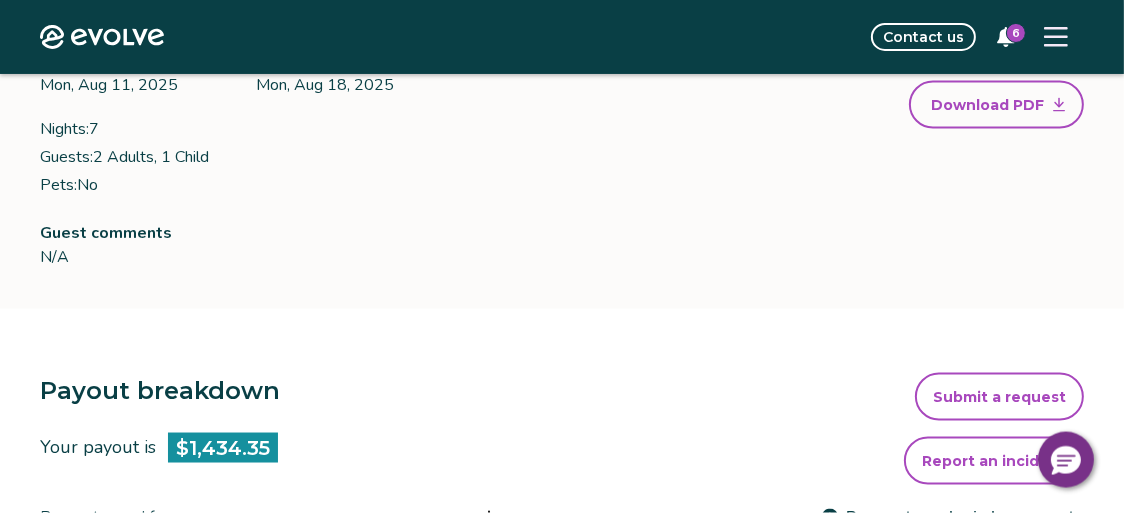 scroll, scrollTop: 0, scrollLeft: 0, axis: both 